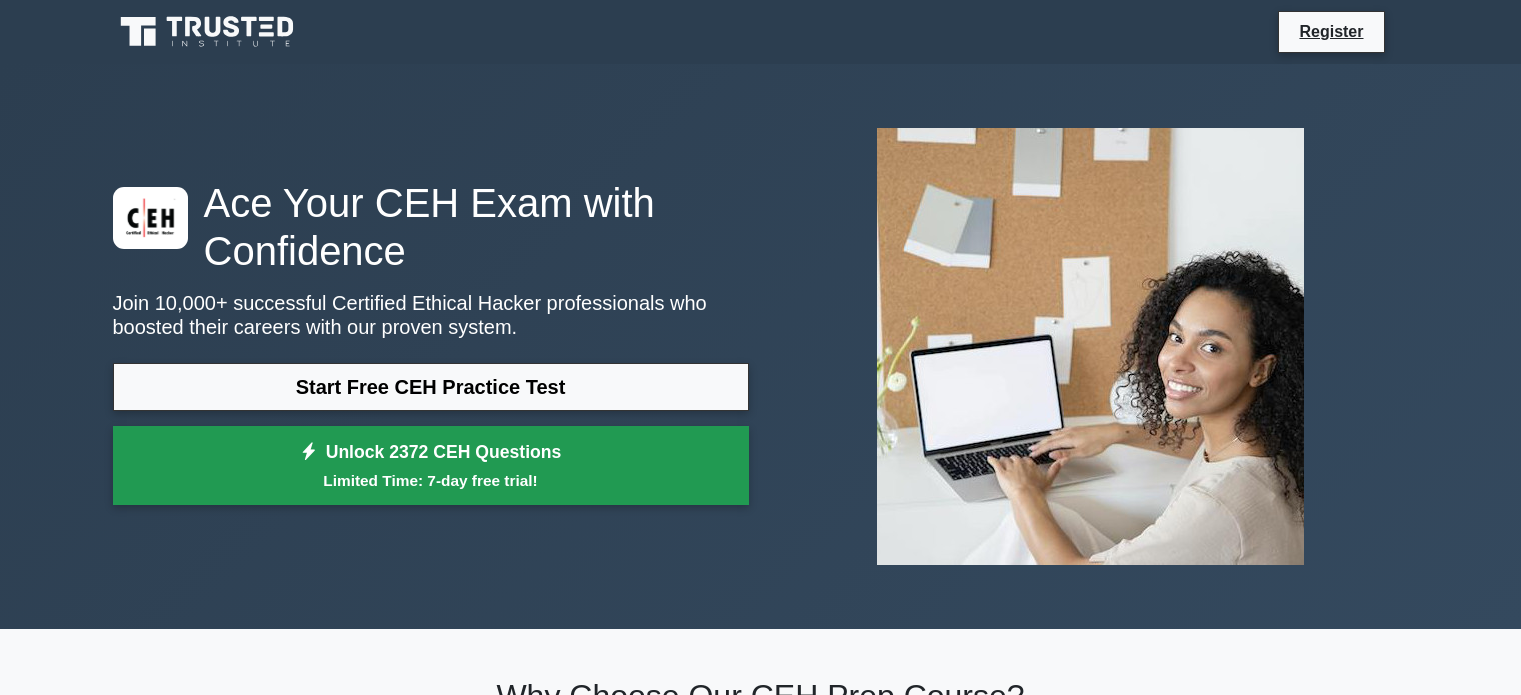 scroll, scrollTop: 0, scrollLeft: 0, axis: both 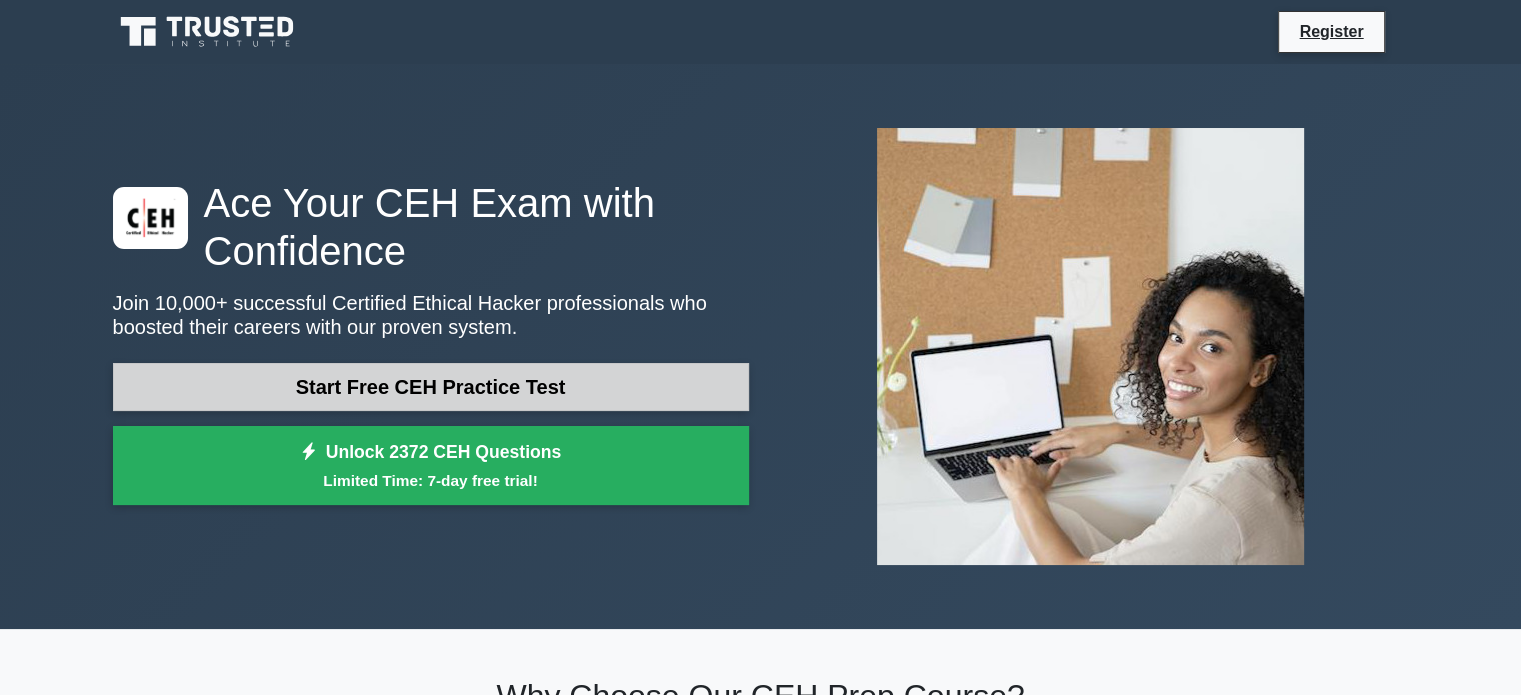 click on "Start Free CEH Practice Test" at bounding box center (431, 387) 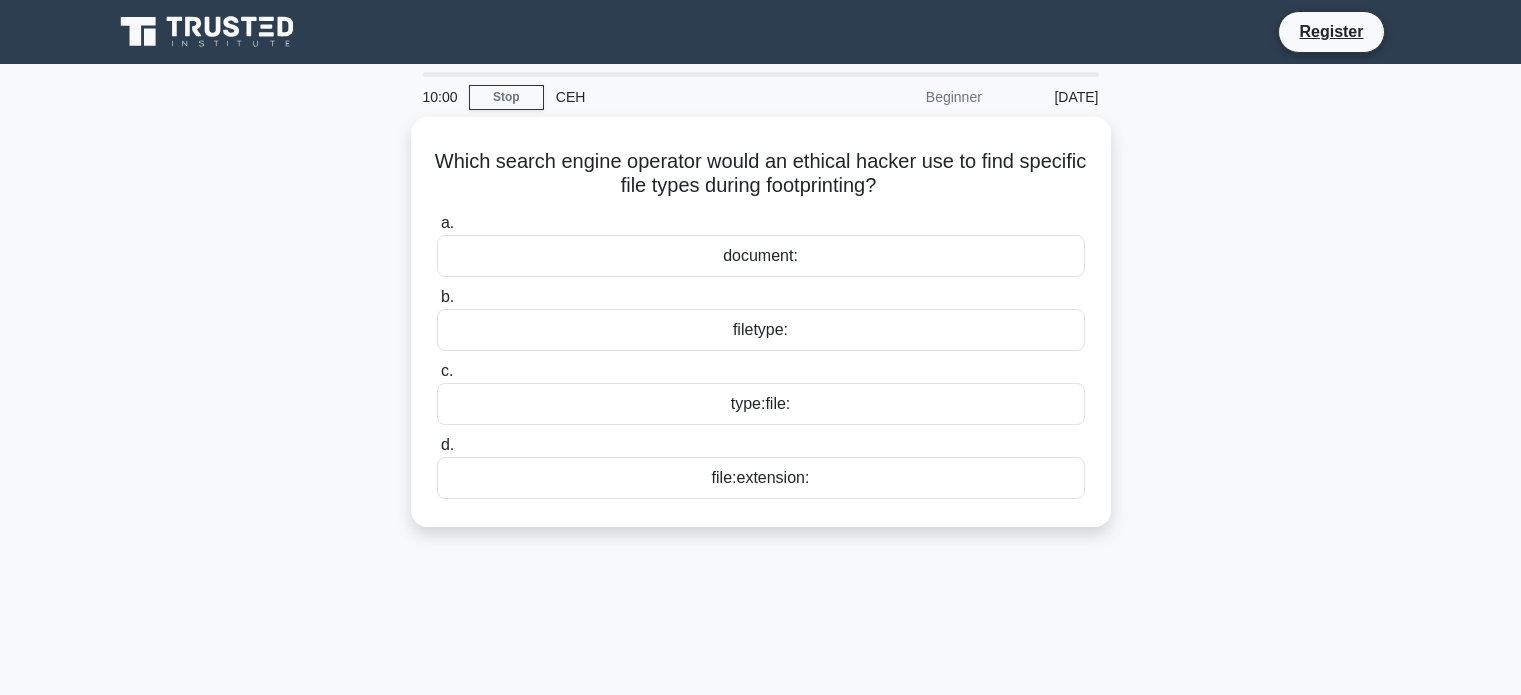 scroll, scrollTop: 0, scrollLeft: 0, axis: both 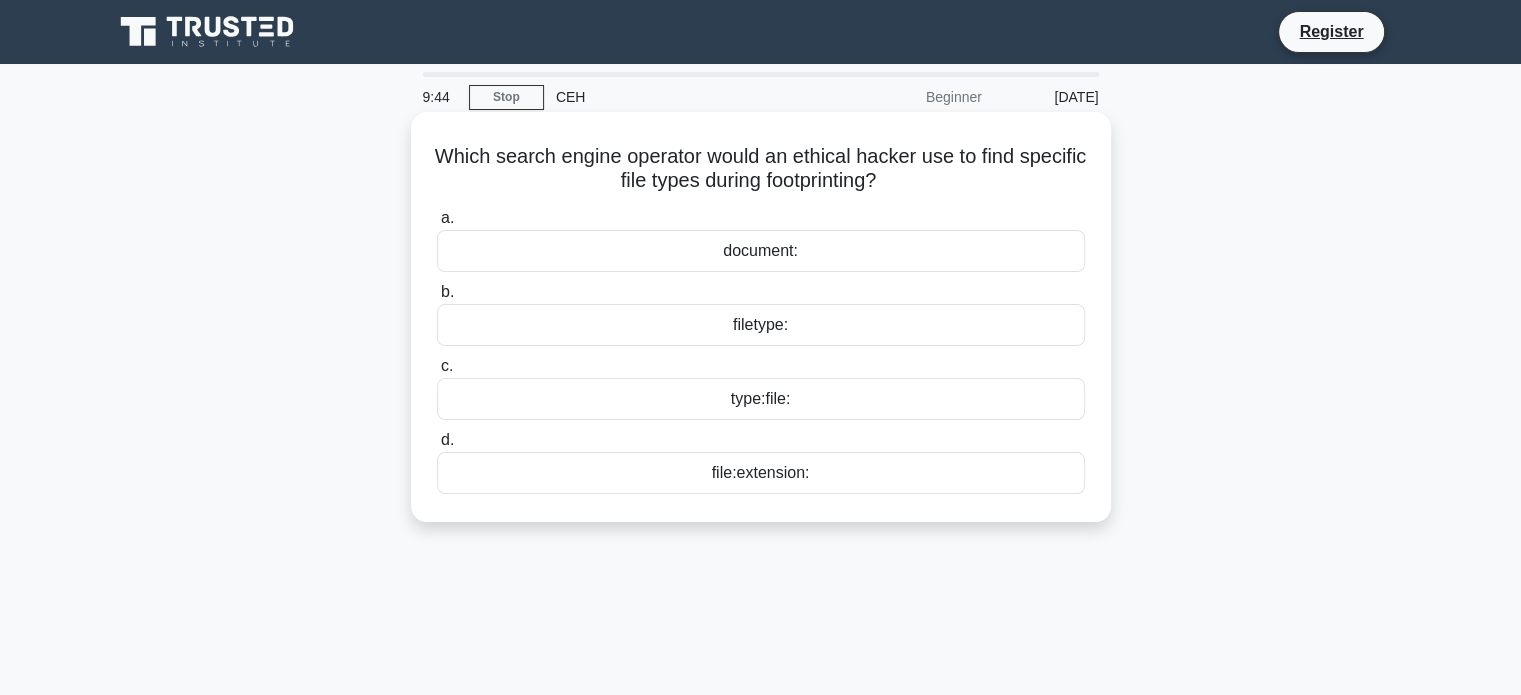 click on "type:file:" at bounding box center [761, 399] 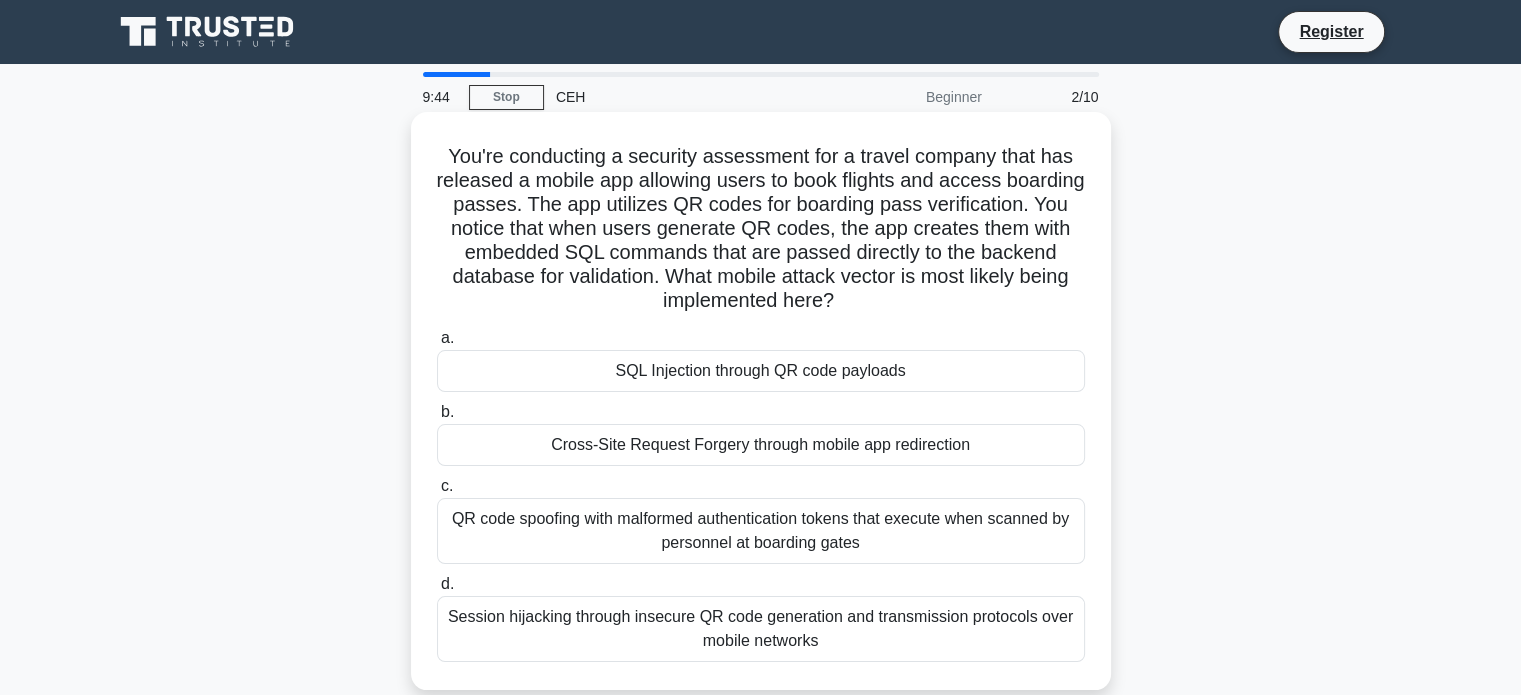 click on "b.
Cross-Site Request Forgery through mobile app redirection" at bounding box center [761, 433] 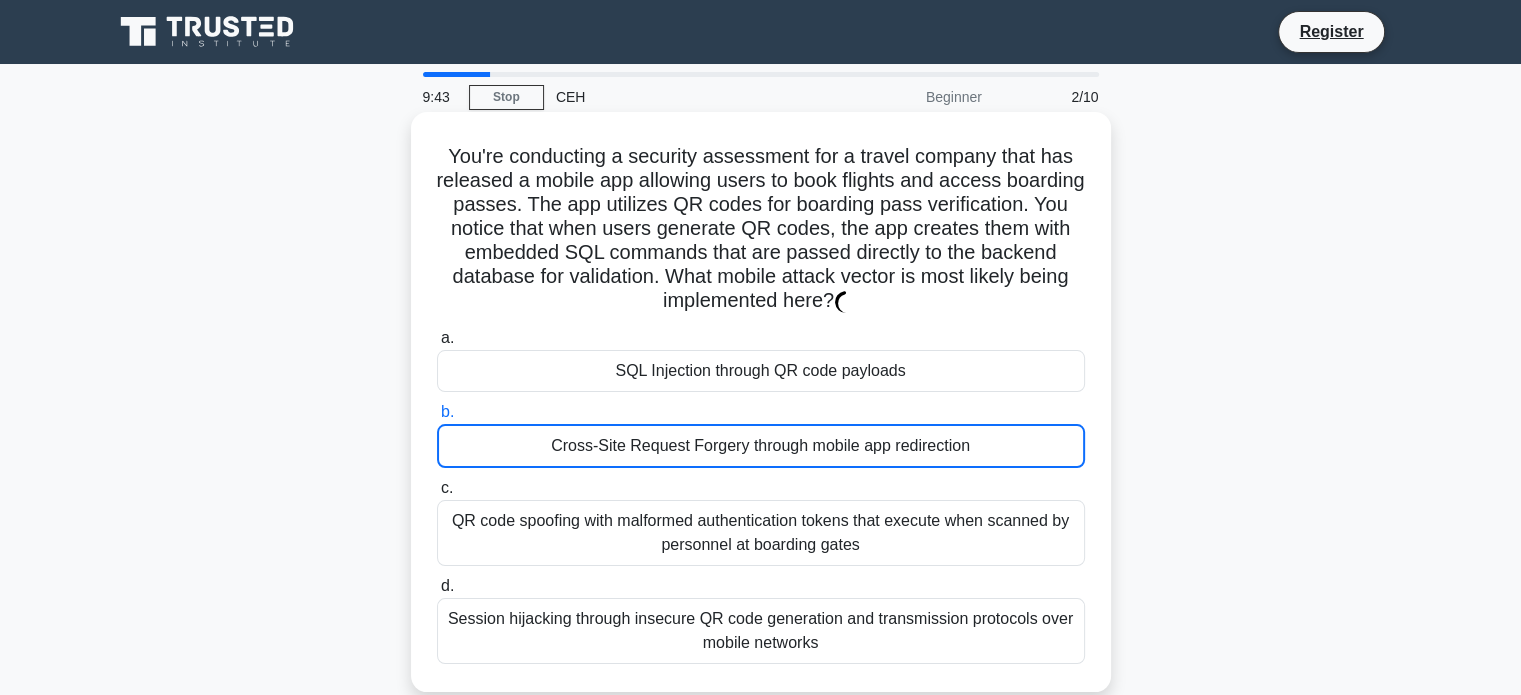 drag, startPoint x: 714, startPoint y: 404, endPoint x: 679, endPoint y: 405, distance: 35.014282 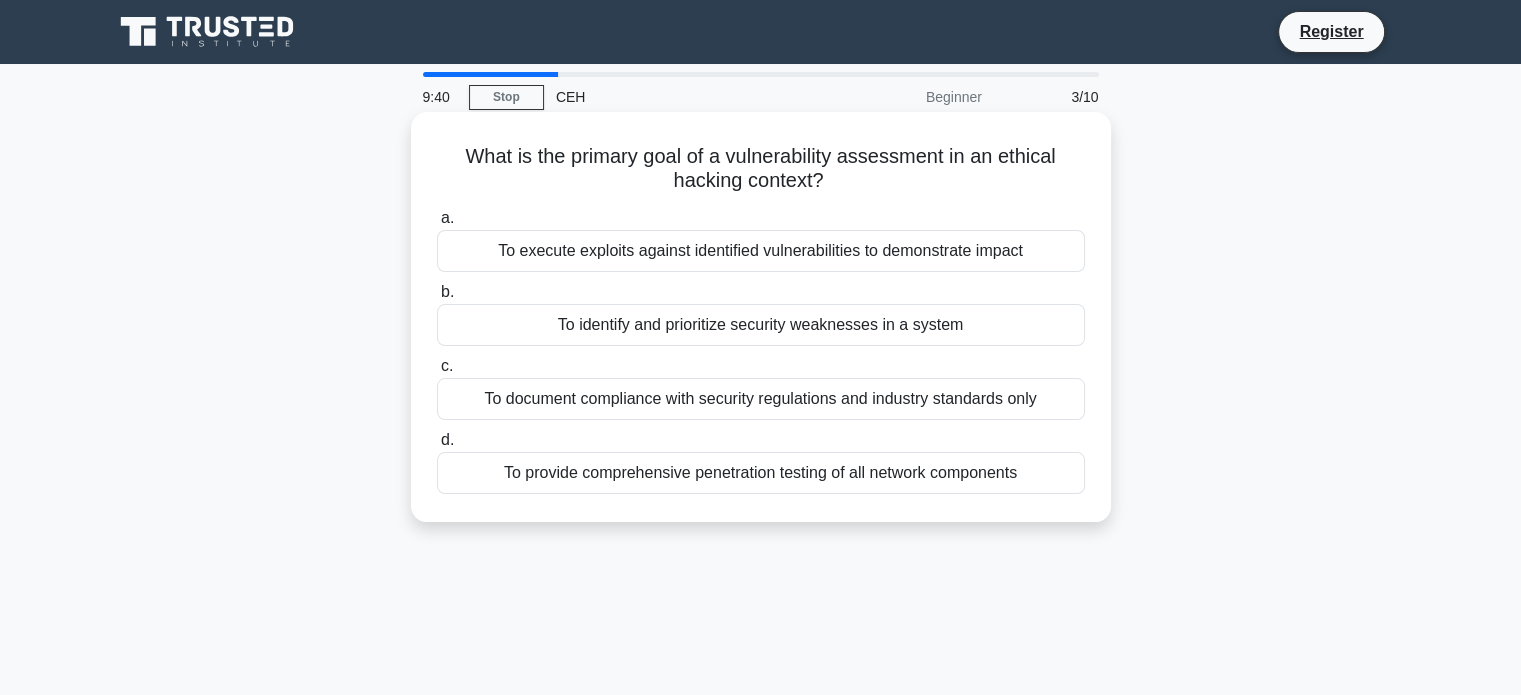 click on "To document compliance with security regulations and industry standards only" at bounding box center [761, 399] 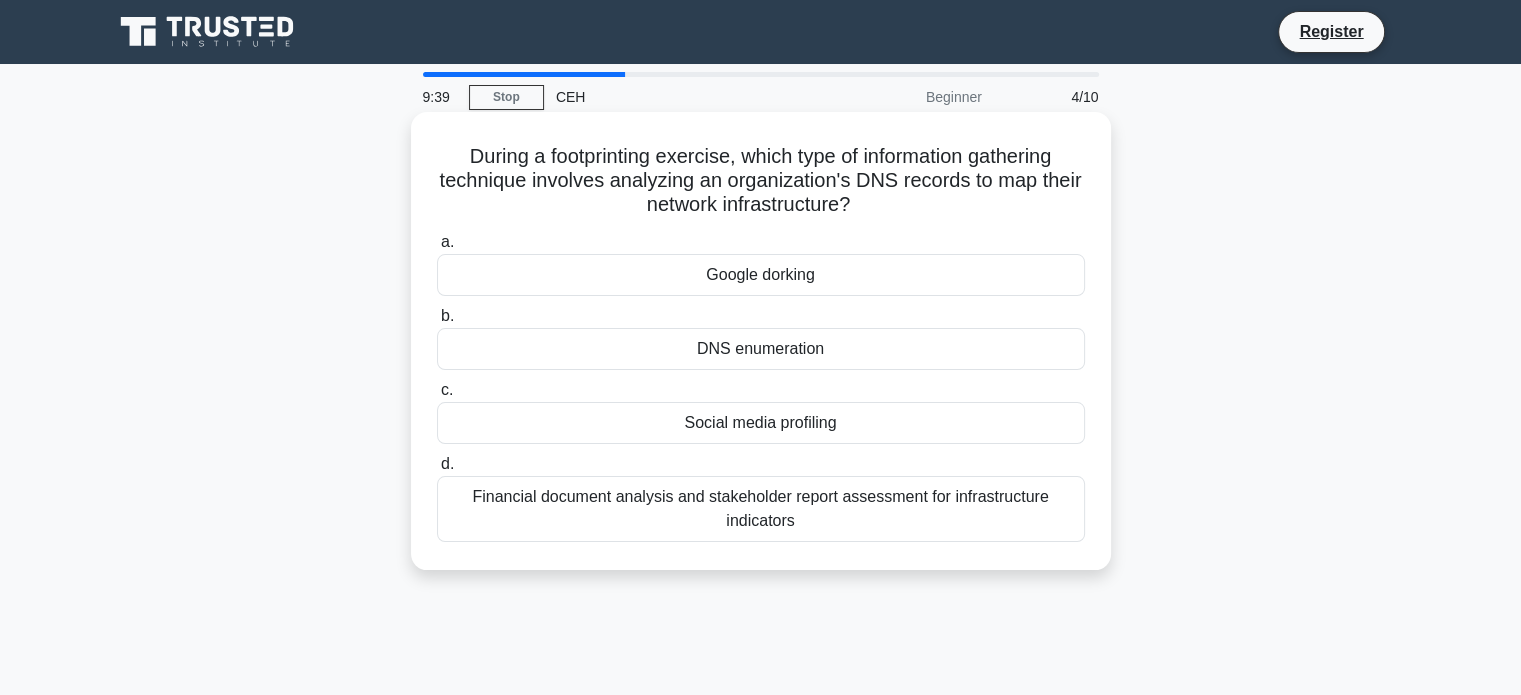click on "Social media profiling" at bounding box center [761, 423] 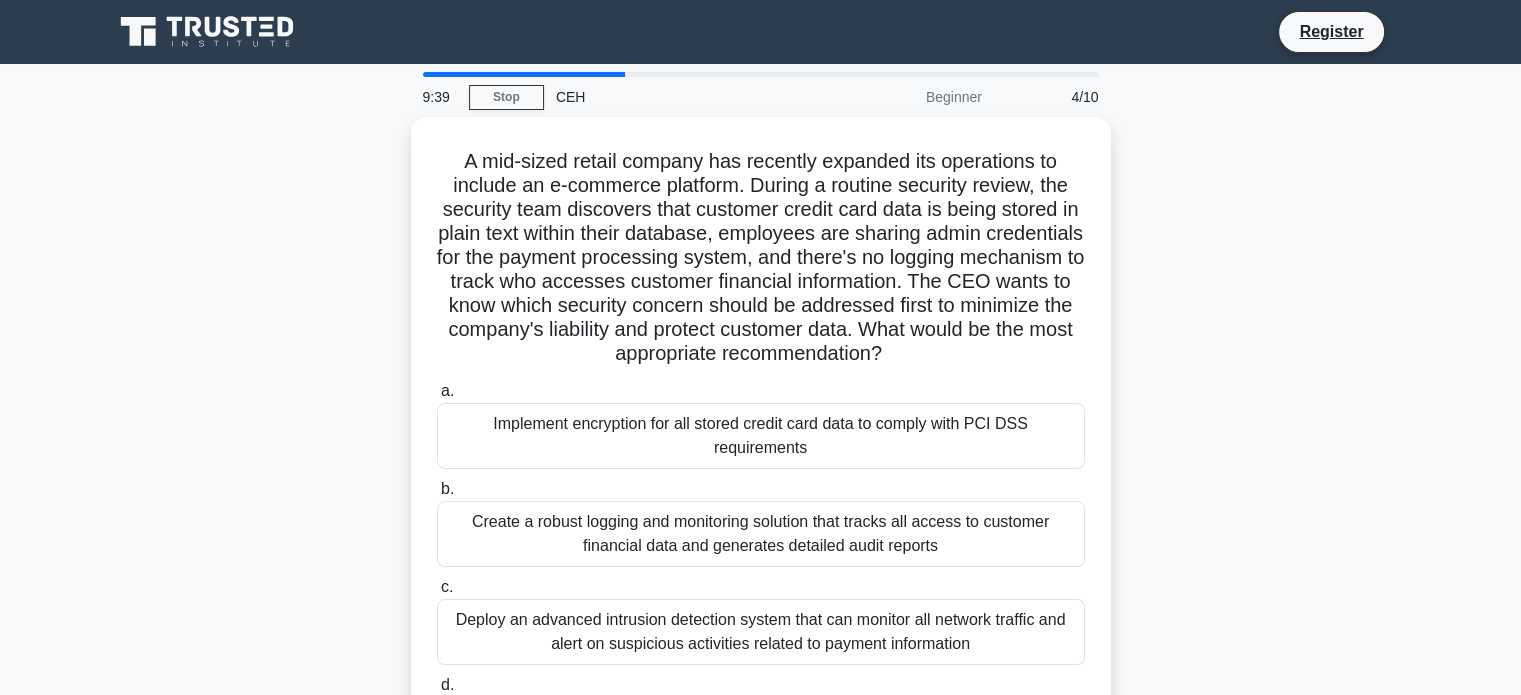 click on "Implement encryption for all stored credit card data to comply with PCI DSS requirements" at bounding box center (761, 436) 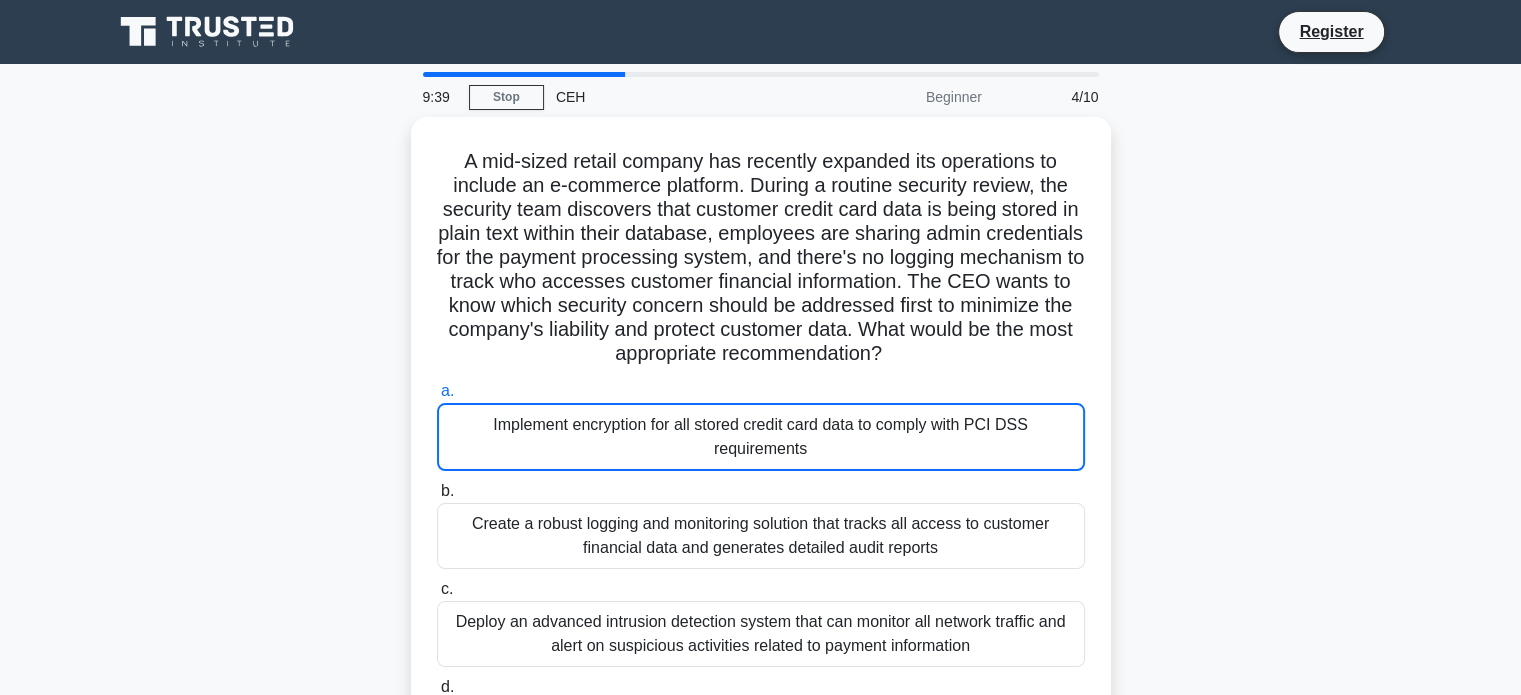 click on "Implement encryption for all stored credit card data to comply with PCI DSS requirements" at bounding box center (761, 437) 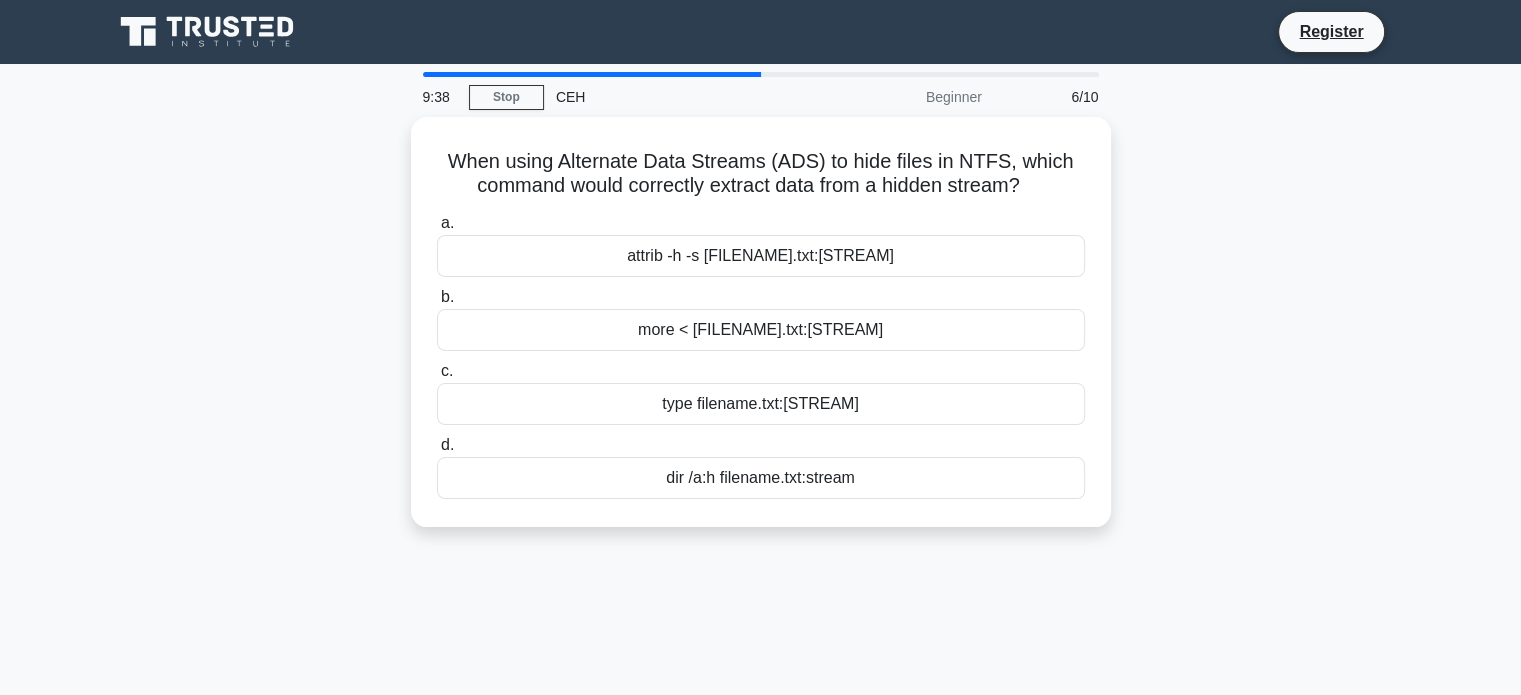 click on "type filename.txt:[STREAM]" at bounding box center [761, 404] 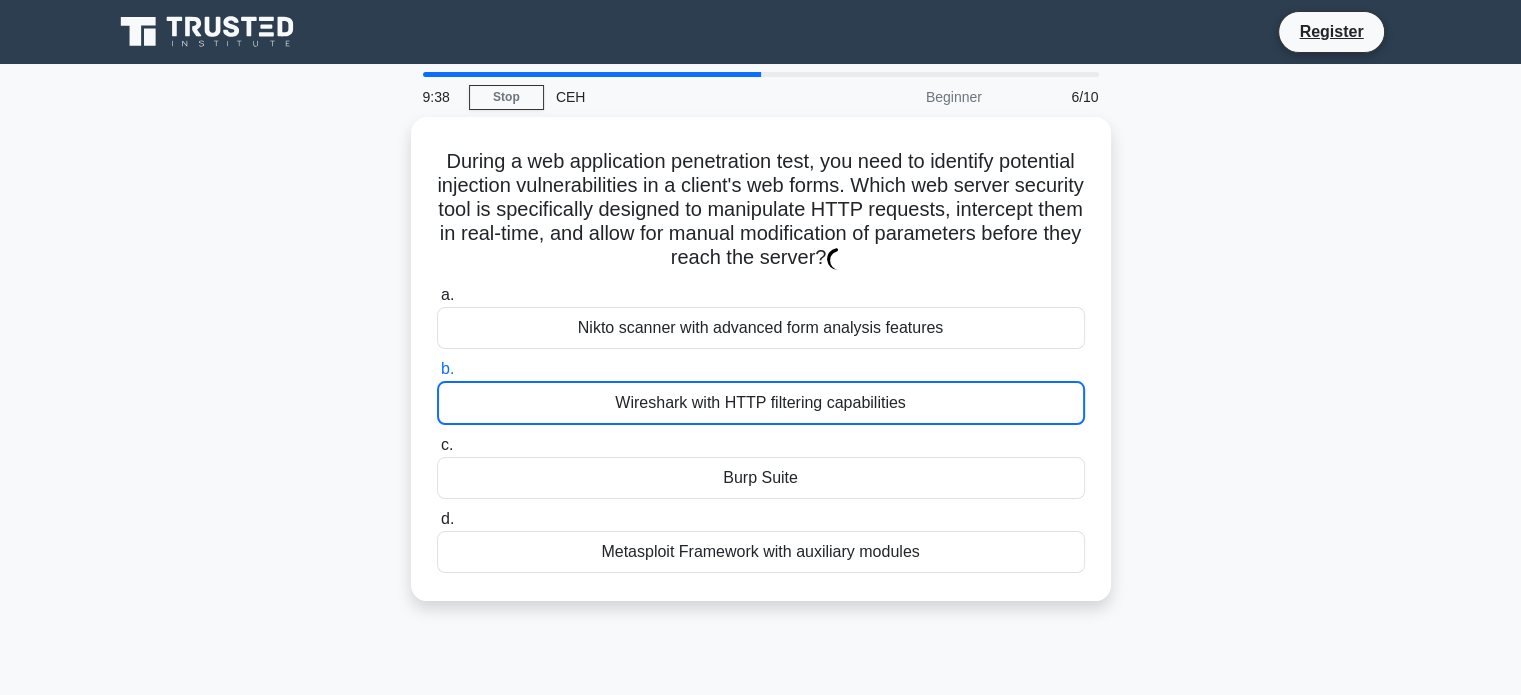 click on "Wireshark with HTTP filtering capabilities" at bounding box center [761, 403] 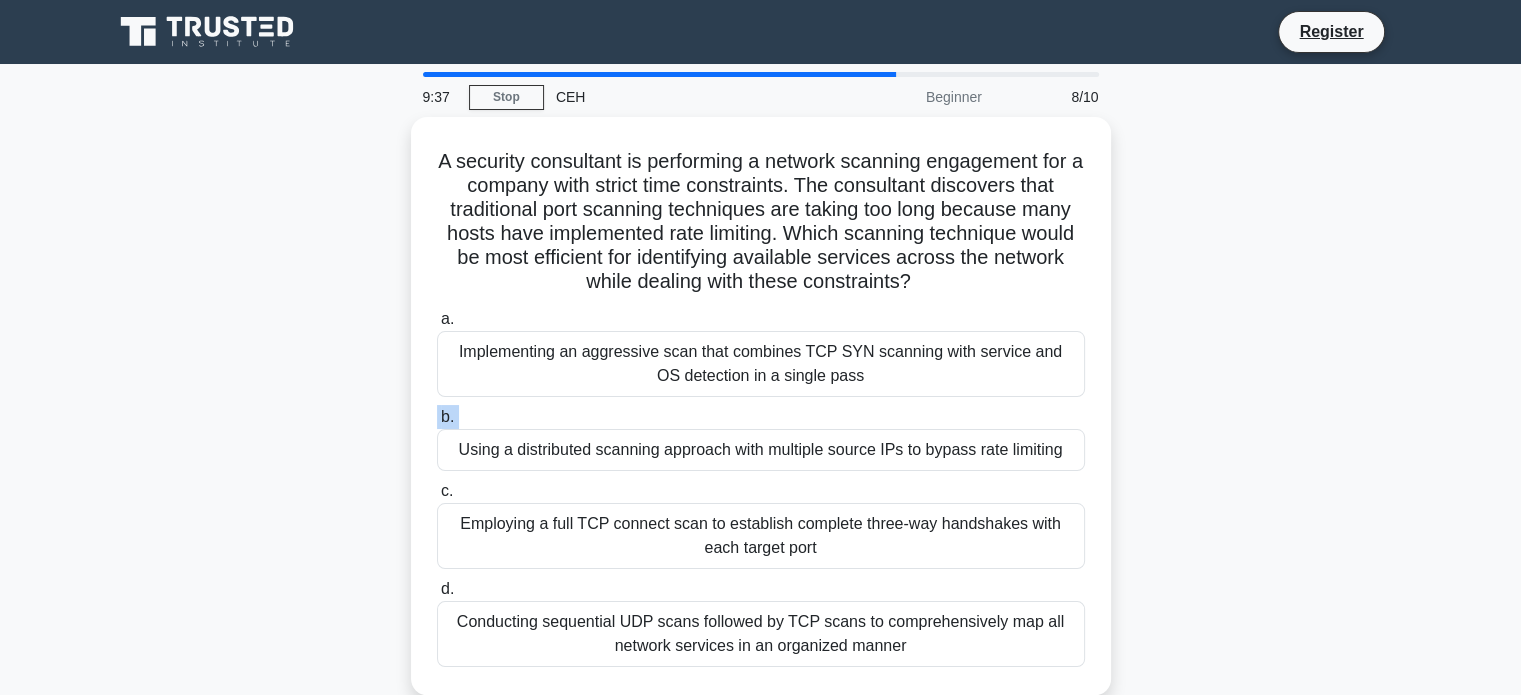 click on "b.
Using a distributed scanning approach with multiple source IPs to bypass rate limiting" at bounding box center [761, 438] 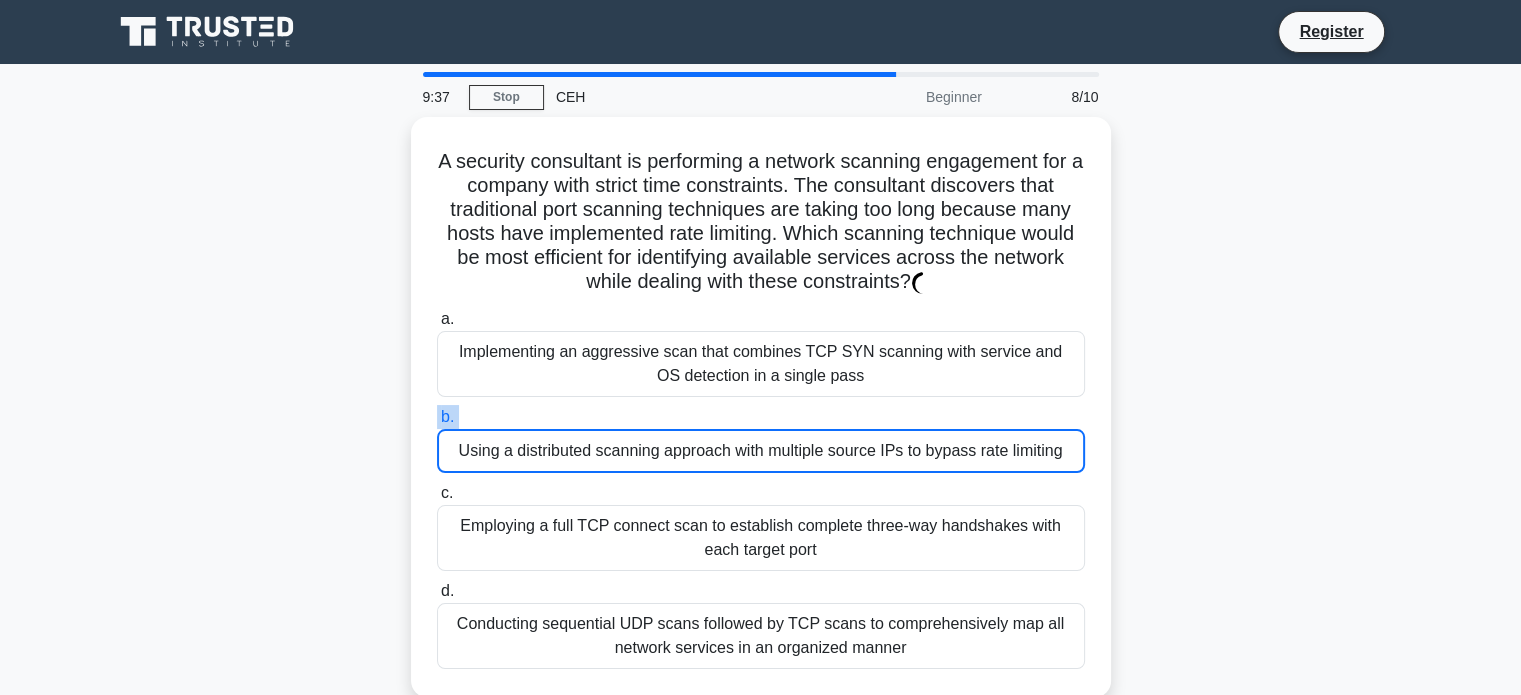 click on "b.
Using a distributed scanning approach with multiple source IPs to bypass rate limiting" at bounding box center [761, 439] 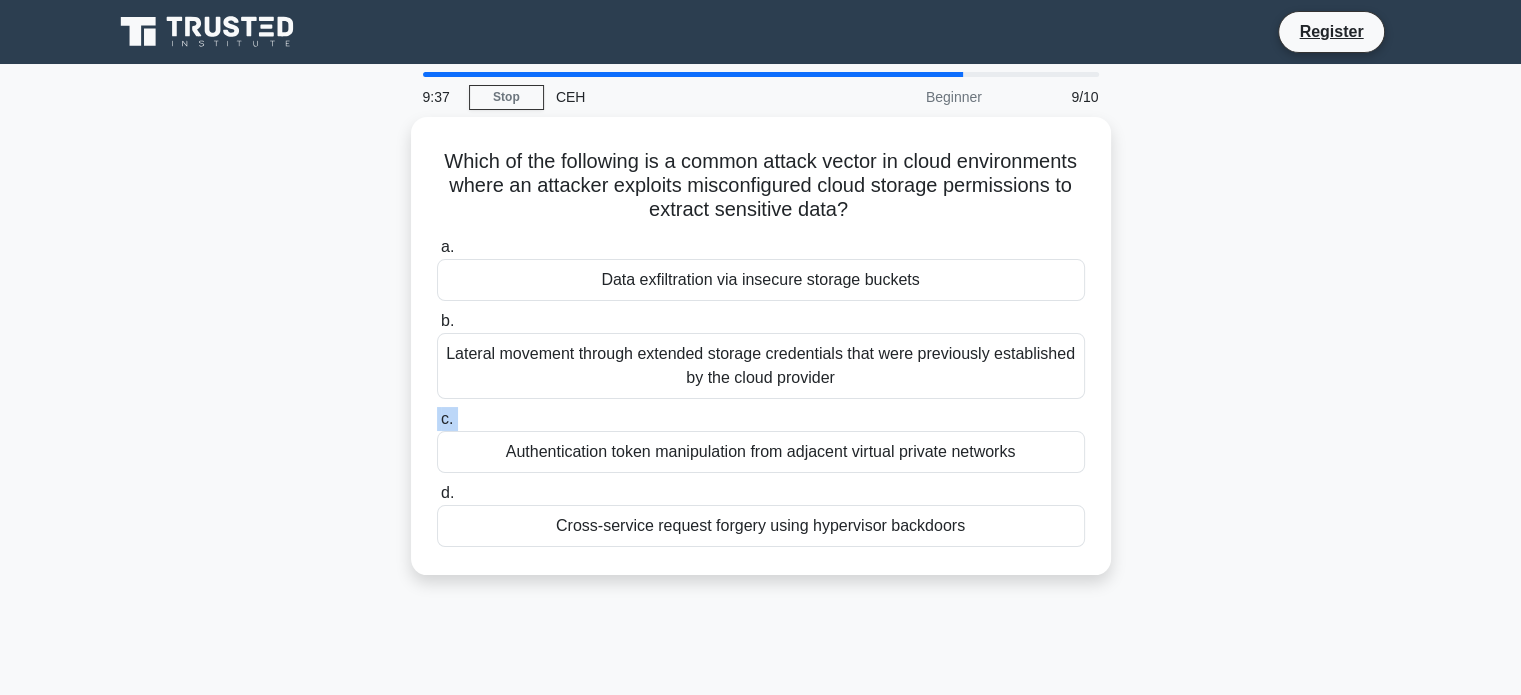 click on "a. Data exfiltration via insecure storage buckets b. Lateral movement through extended storage credentials that were previously established by the cloud provider" at bounding box center (761, 391) 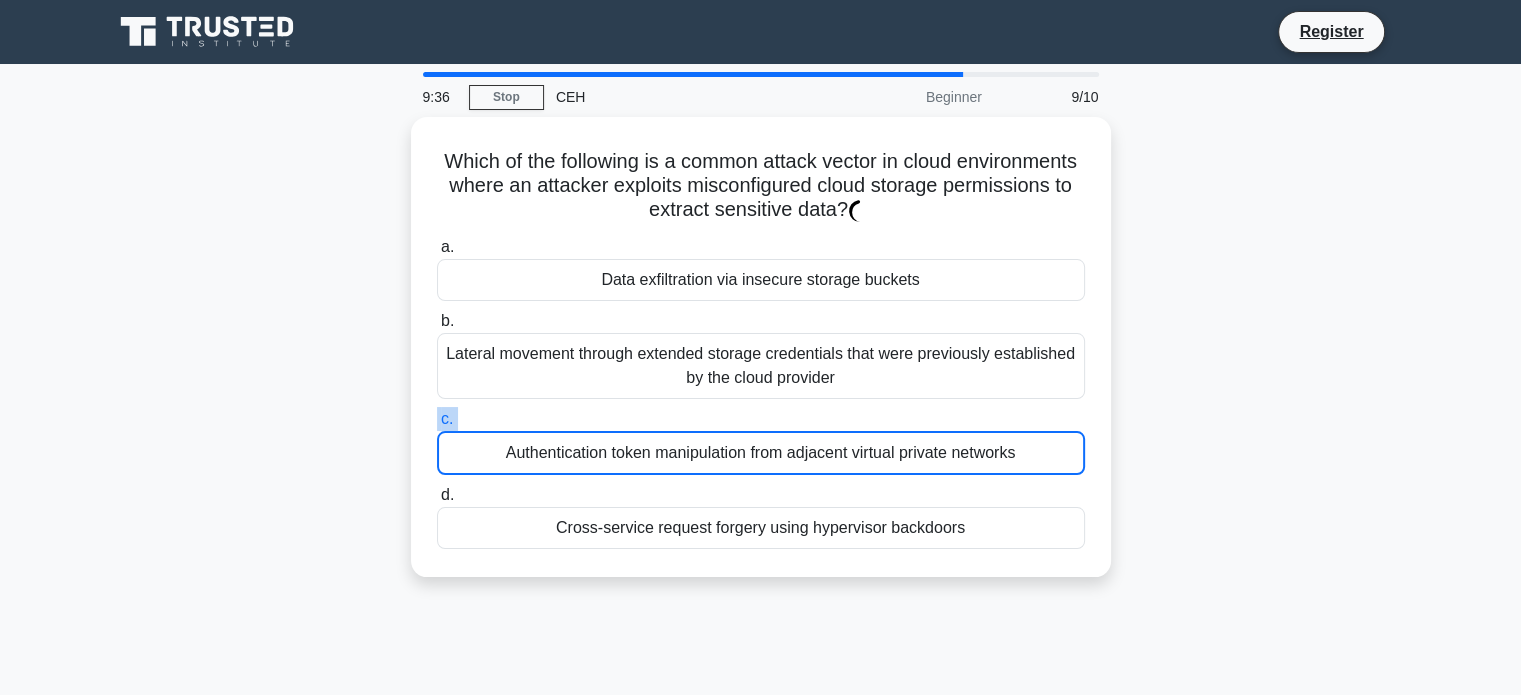 click on "c. Authentication token manipulation from adjacent virtual private networks" at bounding box center (761, 441) 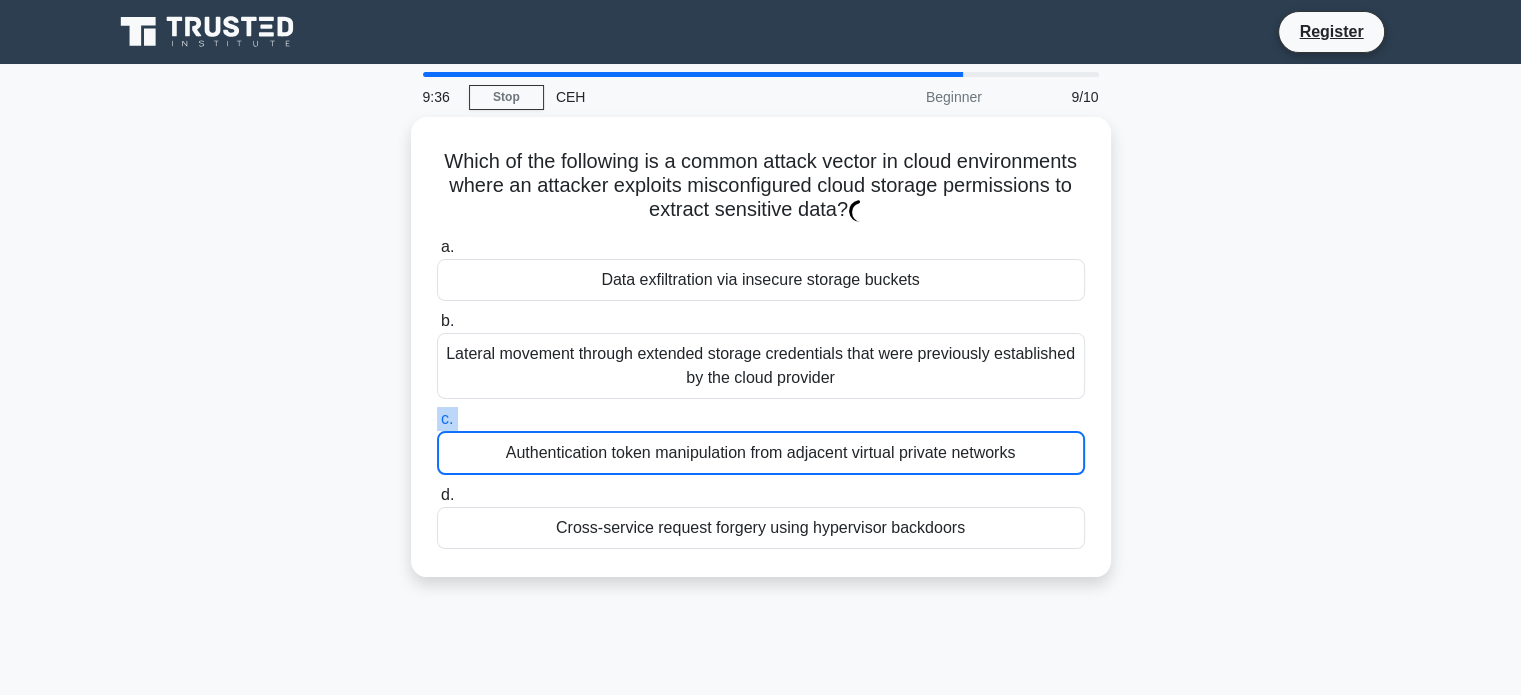 click on "c. Authentication token manipulation from adjacent virtual private networks" at bounding box center (437, 419) 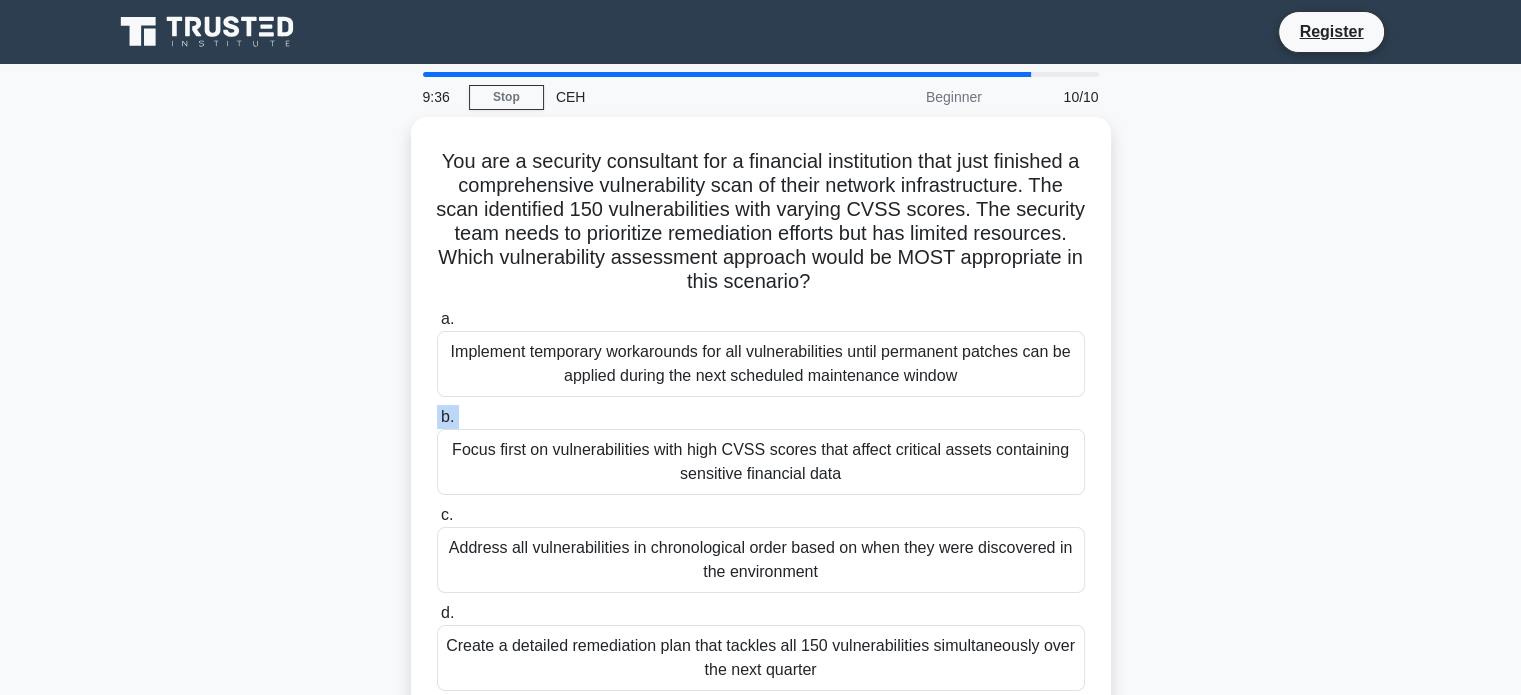 click on "b. Focus first on vulnerabilities with high CVSS scores that affect critical assets containing sensitive financial data" at bounding box center [761, 450] 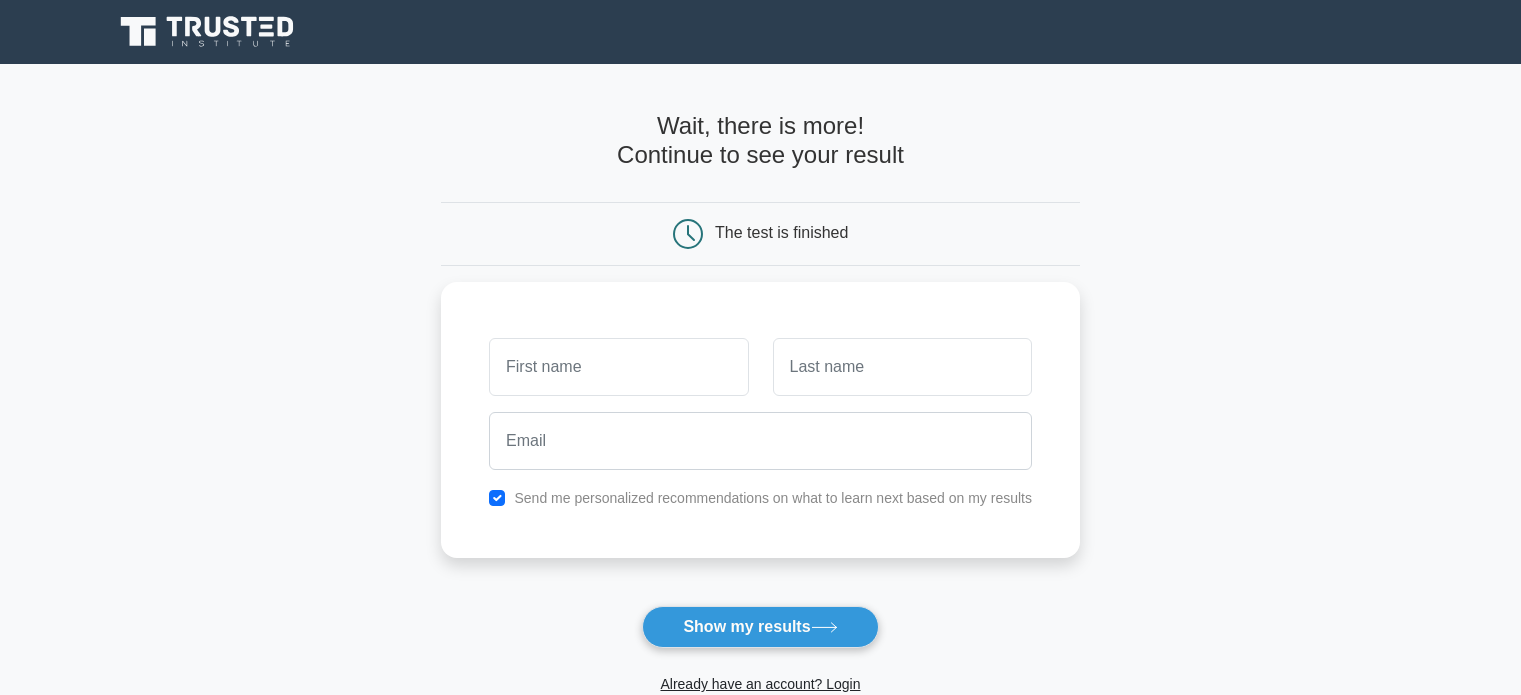 scroll, scrollTop: 0, scrollLeft: 0, axis: both 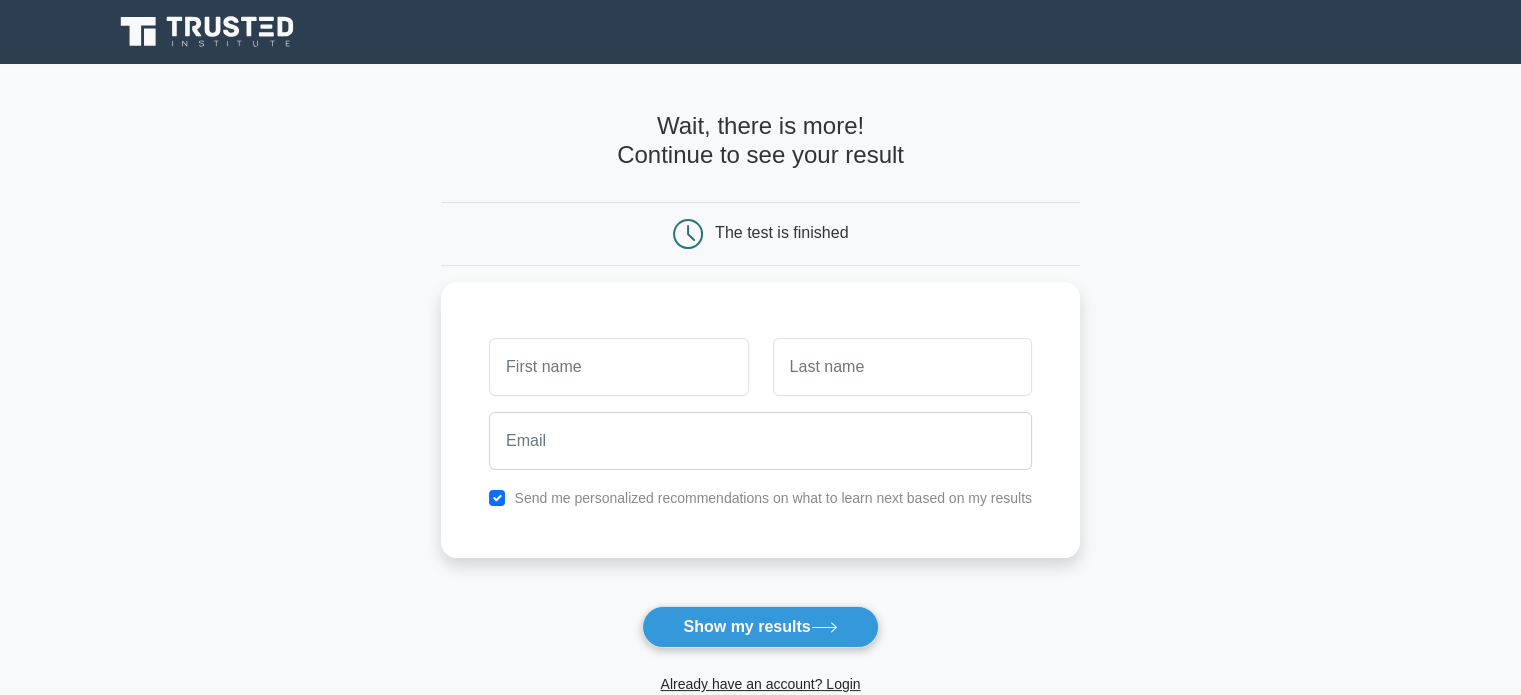 drag, startPoint x: 1095, startPoint y: 262, endPoint x: 1152, endPoint y: 255, distance: 57.428215 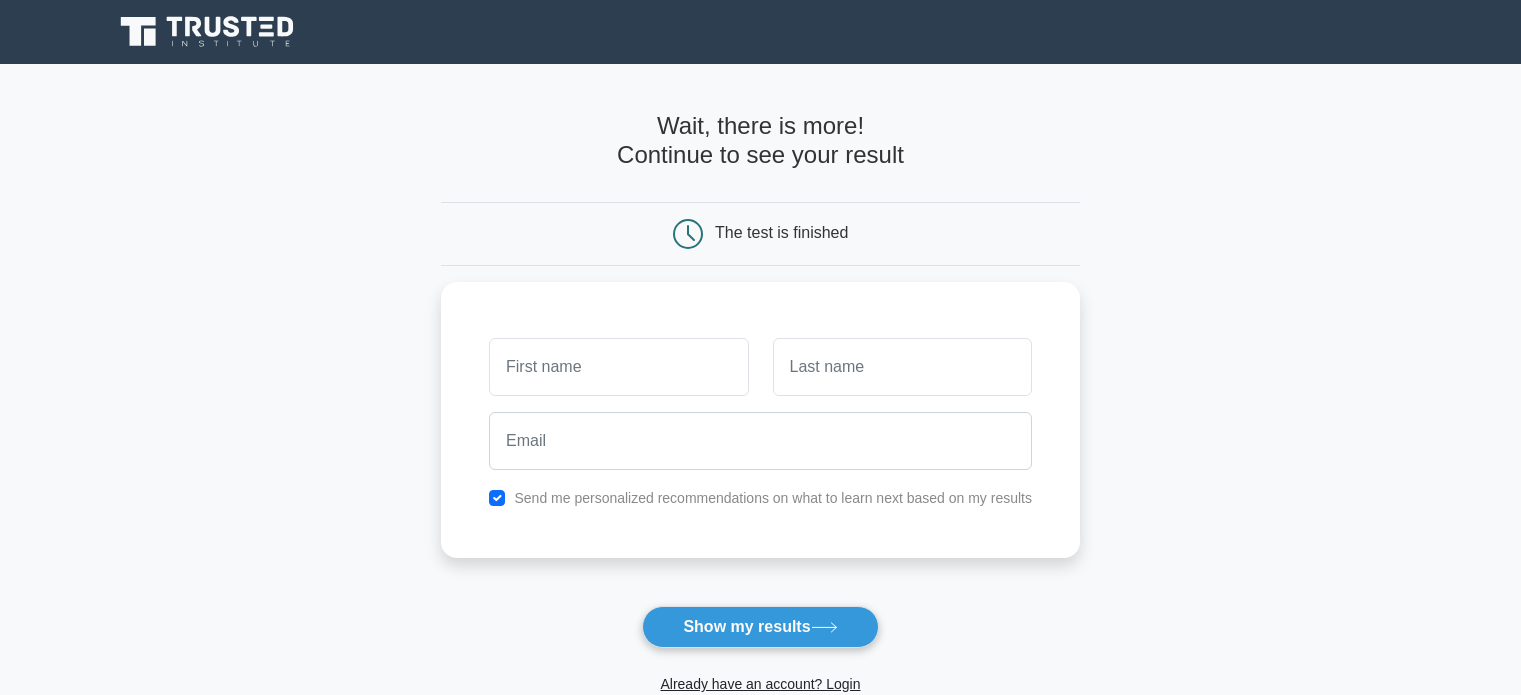 scroll, scrollTop: 0, scrollLeft: 0, axis: both 